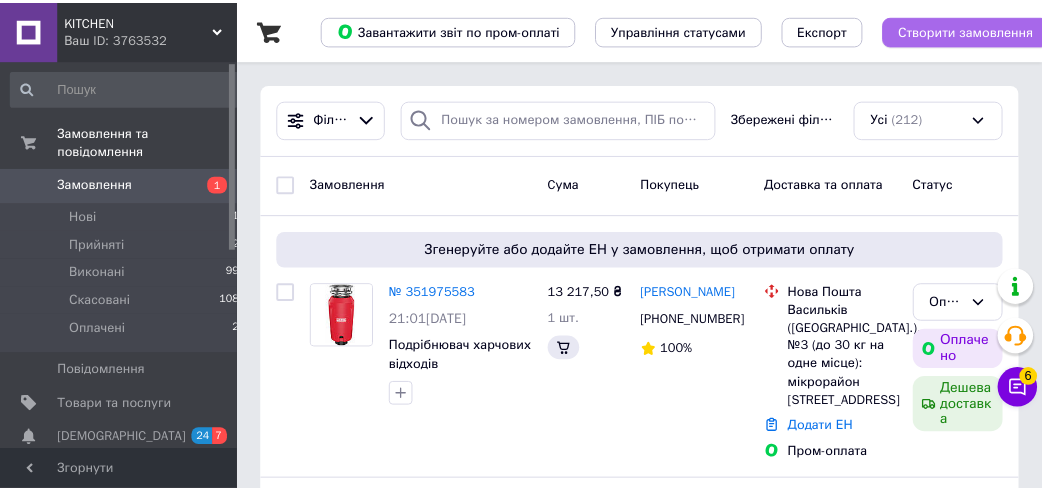 scroll, scrollTop: 245, scrollLeft: 0, axis: vertical 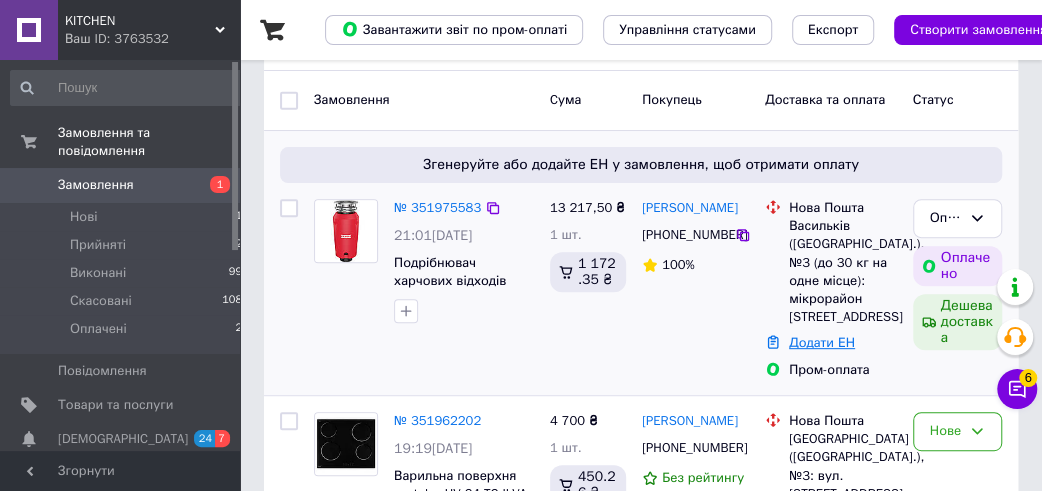 click on "Додати ЕН" at bounding box center [822, 342] 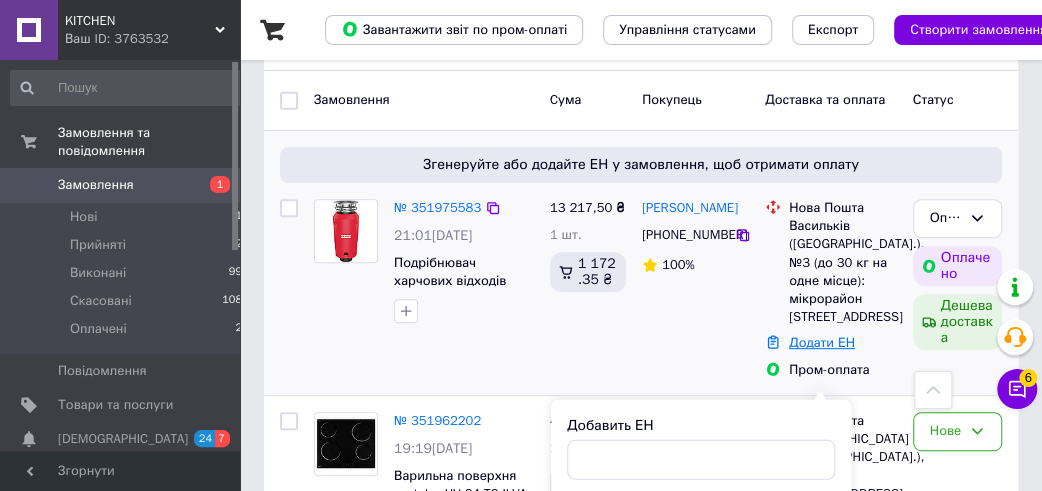 scroll, scrollTop: 405, scrollLeft: 0, axis: vertical 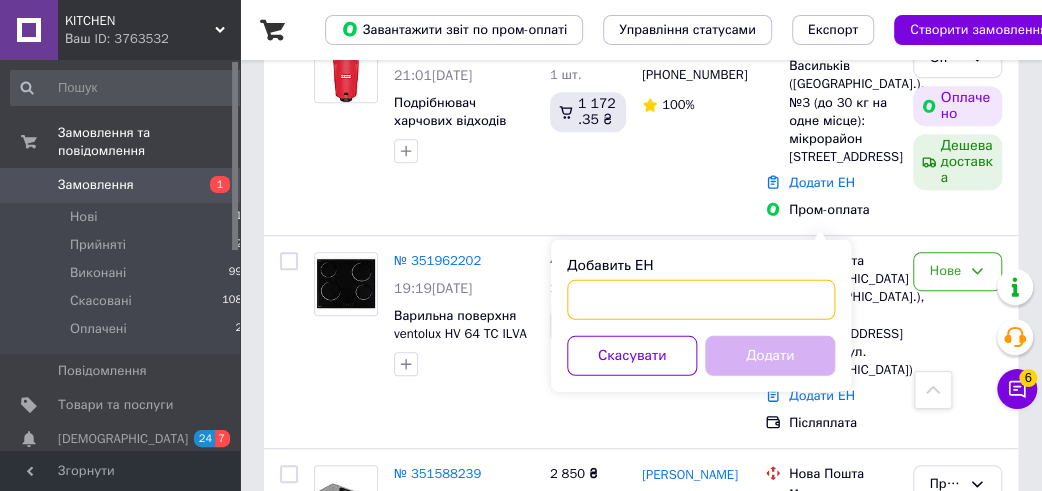 click on "Добавить ЕН" at bounding box center [701, 300] 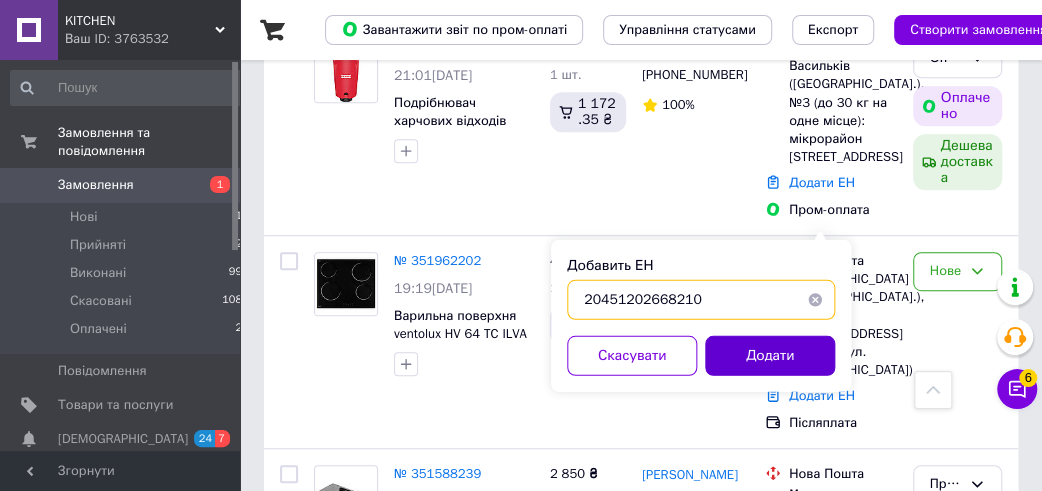 type on "20451202668210" 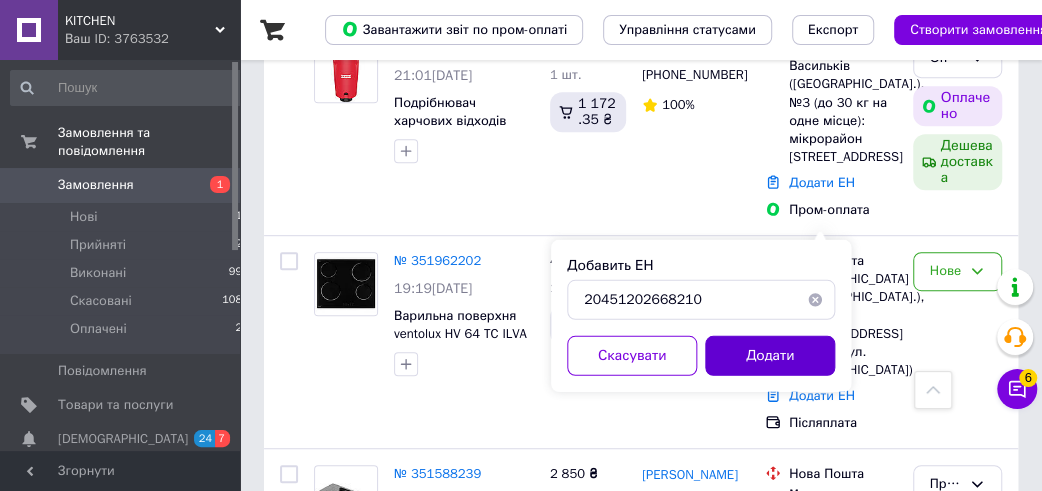 click on "Додати" at bounding box center (770, 356) 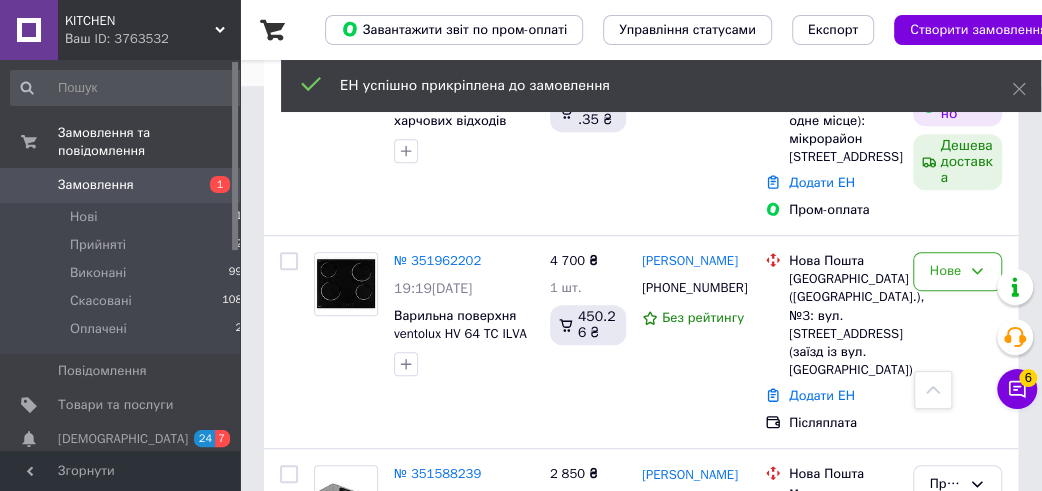 scroll, scrollTop: 353, scrollLeft: 0, axis: vertical 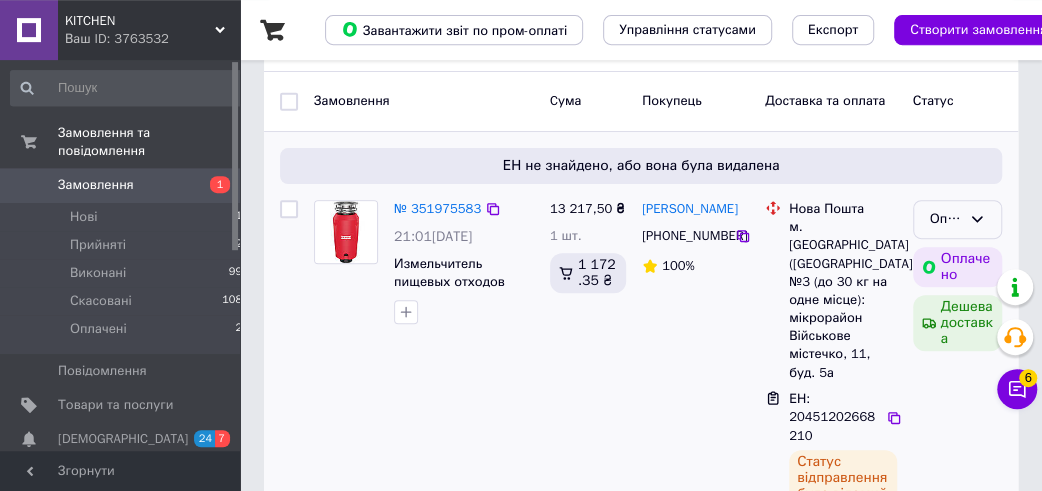 click 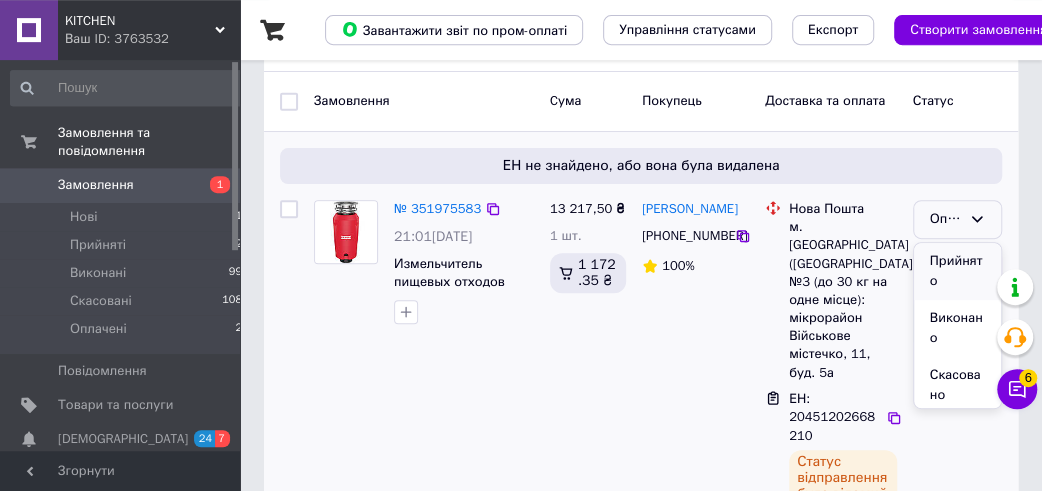 click on "Прийнято" at bounding box center (957, 271) 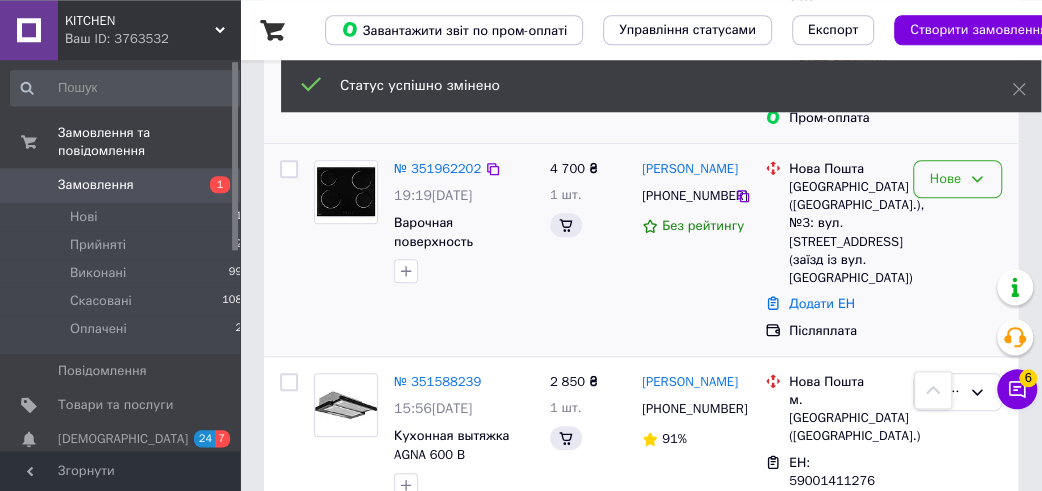 scroll, scrollTop: 681, scrollLeft: 0, axis: vertical 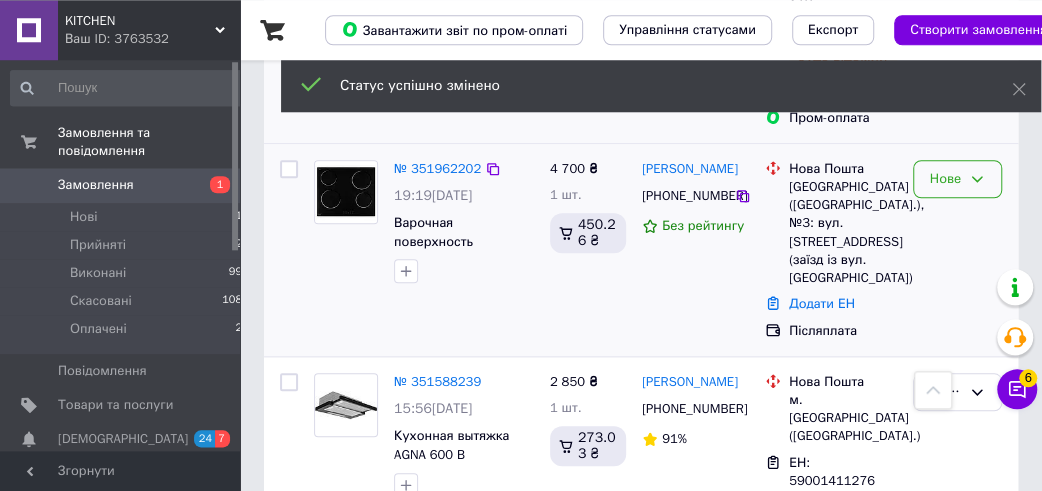 click 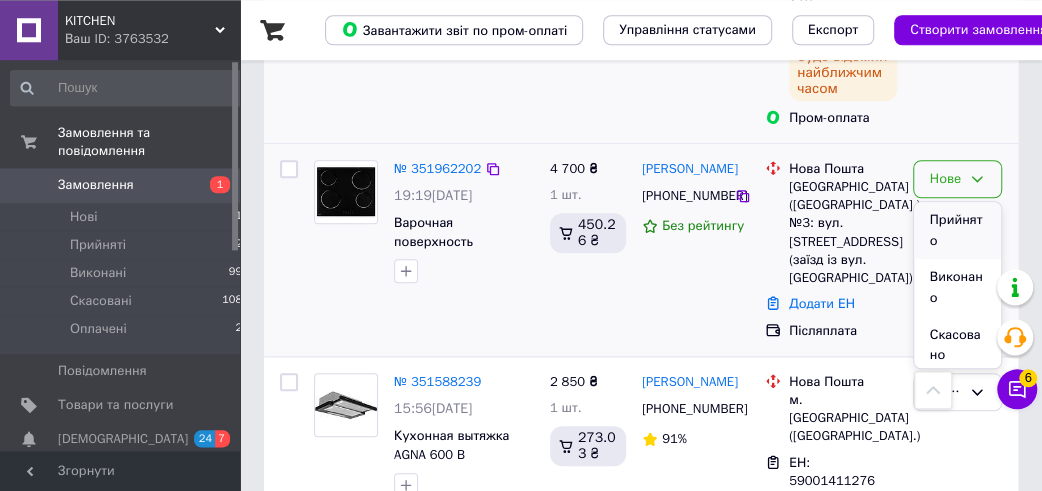 click on "Прийнято" at bounding box center (957, 230) 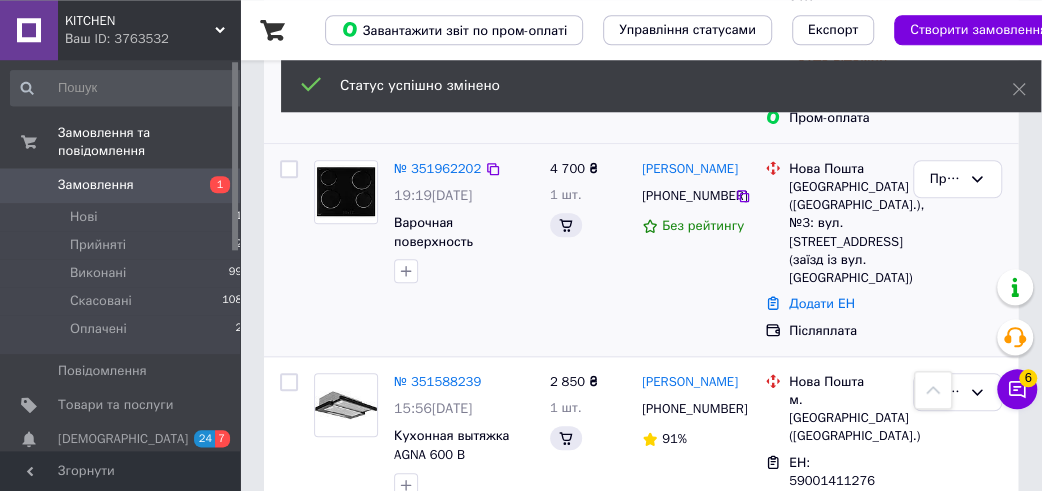 scroll, scrollTop: 681, scrollLeft: 0, axis: vertical 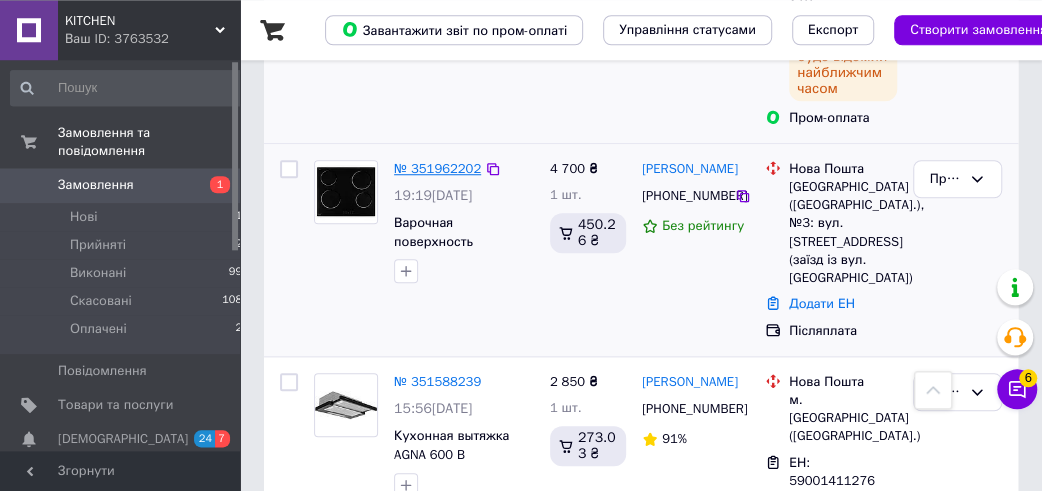click on "№ 351962202" at bounding box center [437, 168] 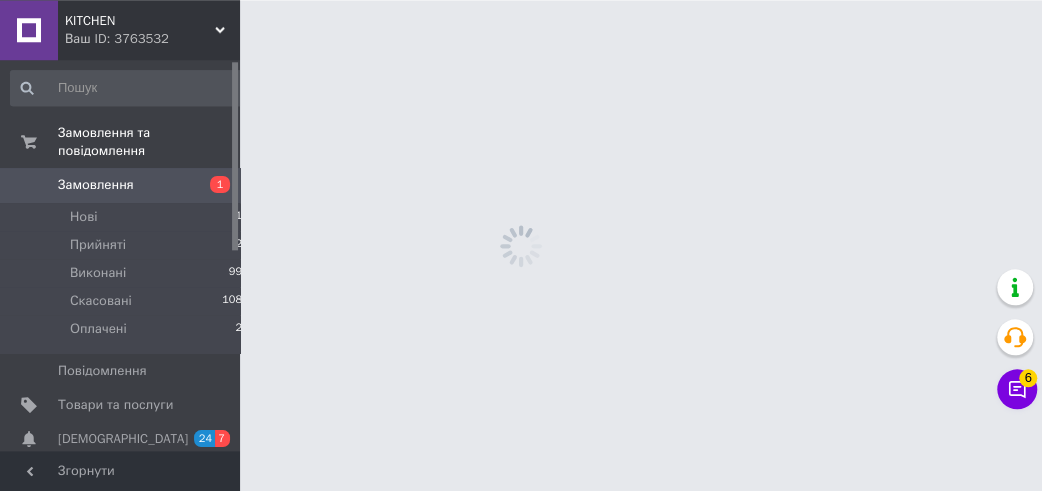 scroll, scrollTop: 0, scrollLeft: 0, axis: both 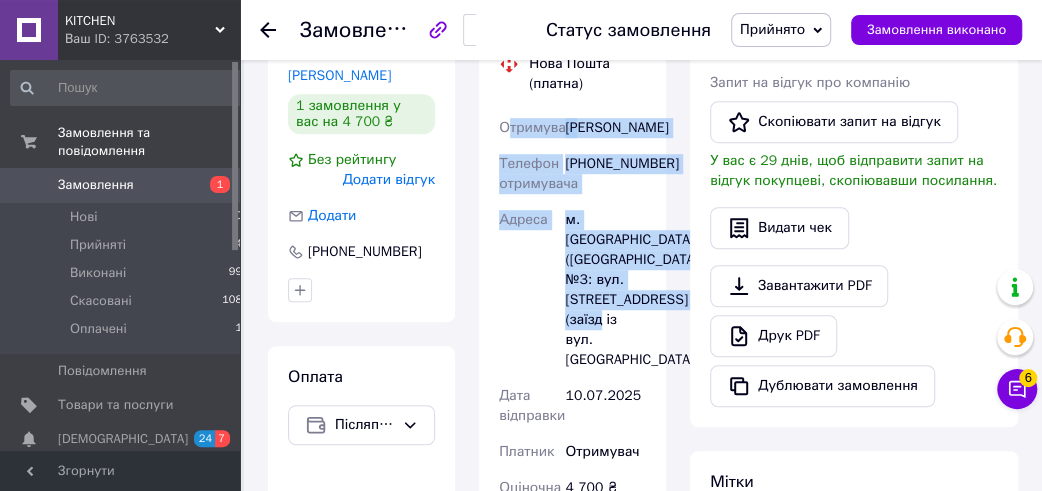 drag, startPoint x: 504, startPoint y: 128, endPoint x: 641, endPoint y: 353, distance: 263.4274 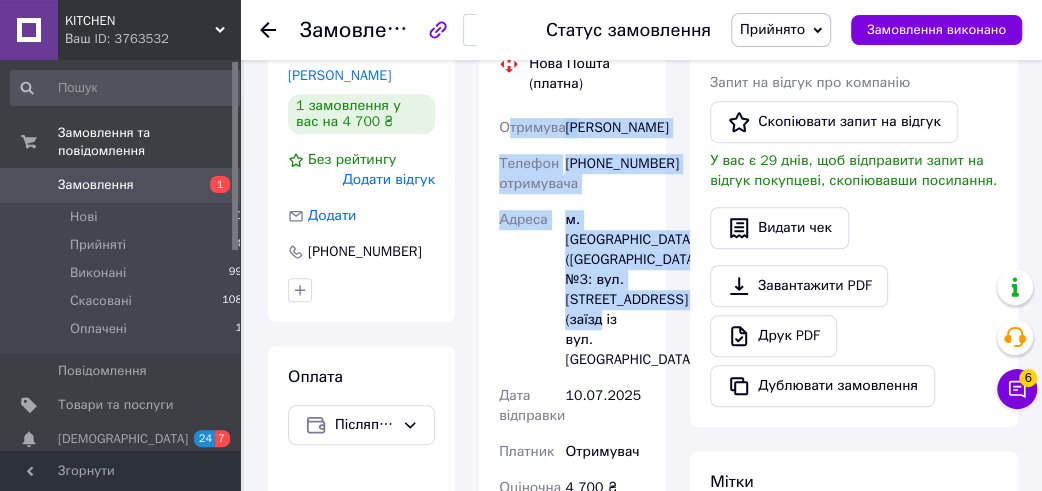 click on "Отримувач [PERSON_NAME] Телефон отримувача [PHONE_NUMBER] Адреса м. [GEOGRAPHIC_DATA] ([GEOGRAPHIC_DATA].), №3: вул. [STREET_ADDRESS] (заїзд із вул. Луганської) Дата відправки [DATE] Платник Отримувач Оціночна вартість 4 700 ₴ Сума післяплати 4 700 ₴ Комісія за післяплату 114 ₴ Платник комісії післяплати Отримувач" at bounding box center [572, 422] 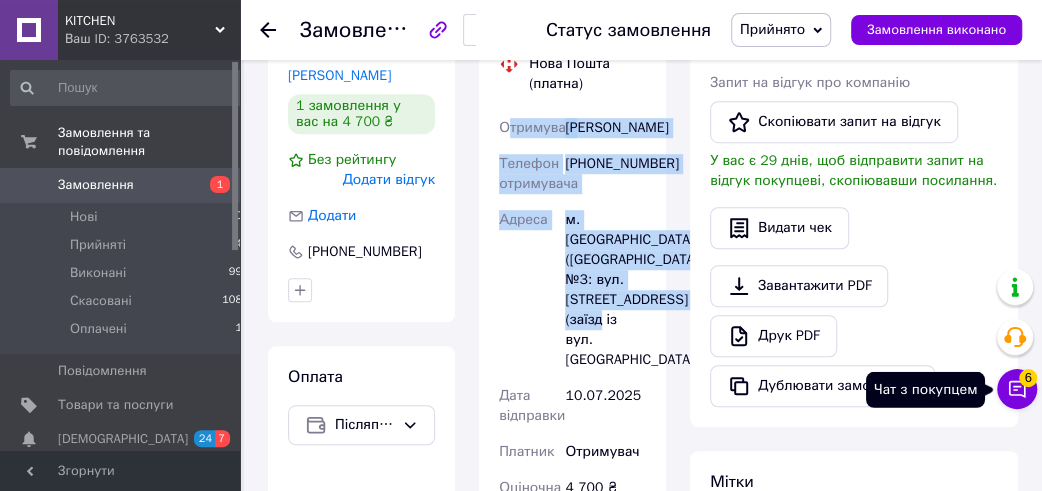 click 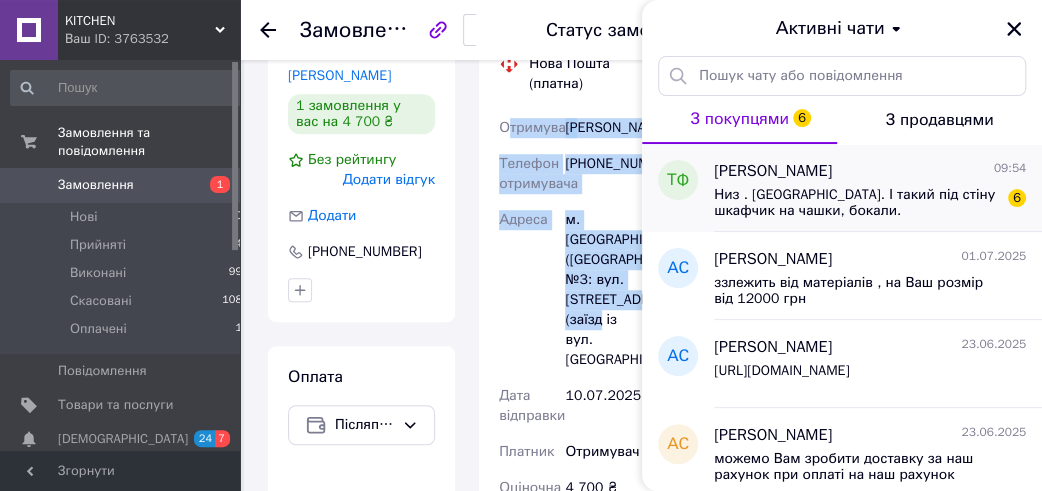 click on "Низ . [GEOGRAPHIC_DATA]. І такий під стіну шкафчик на чашки, бокали." at bounding box center [856, 203] 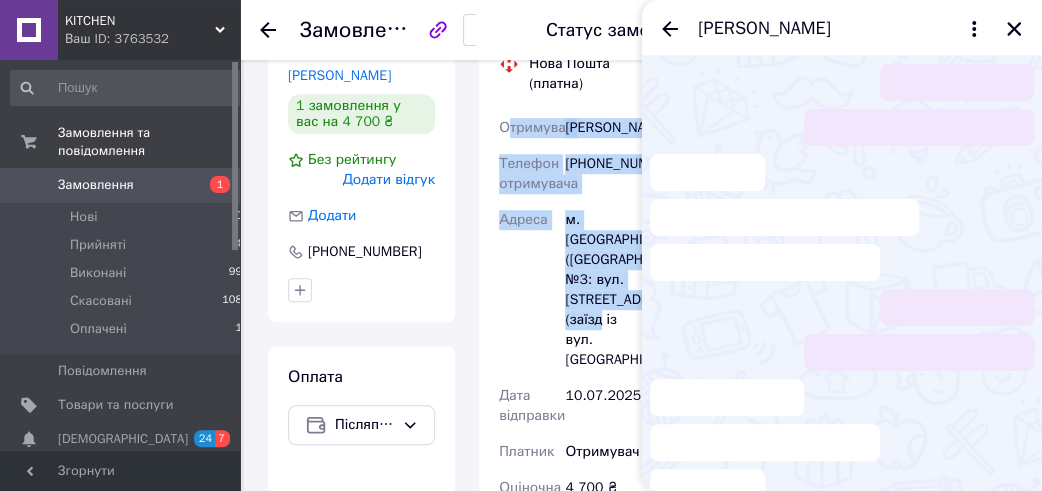 scroll, scrollTop: 114, scrollLeft: 0, axis: vertical 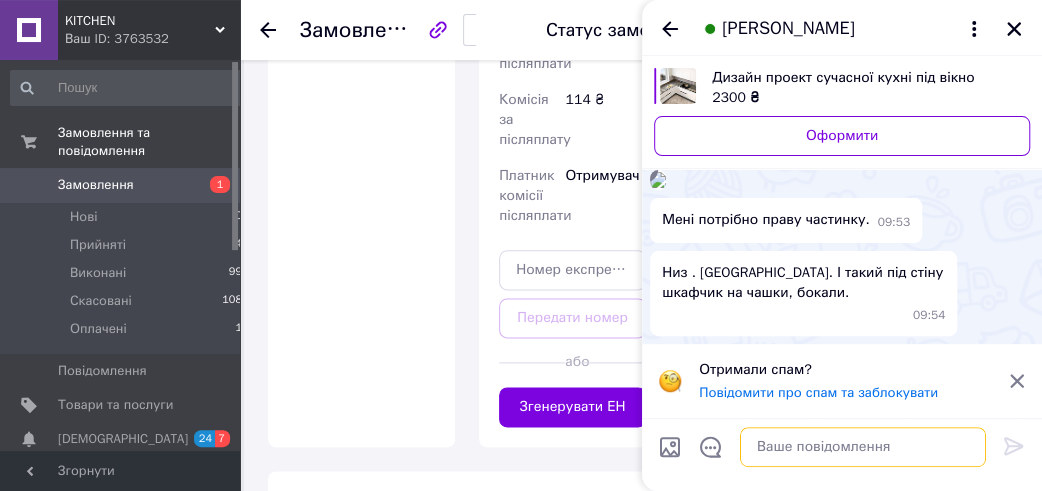 click at bounding box center (863, 447) 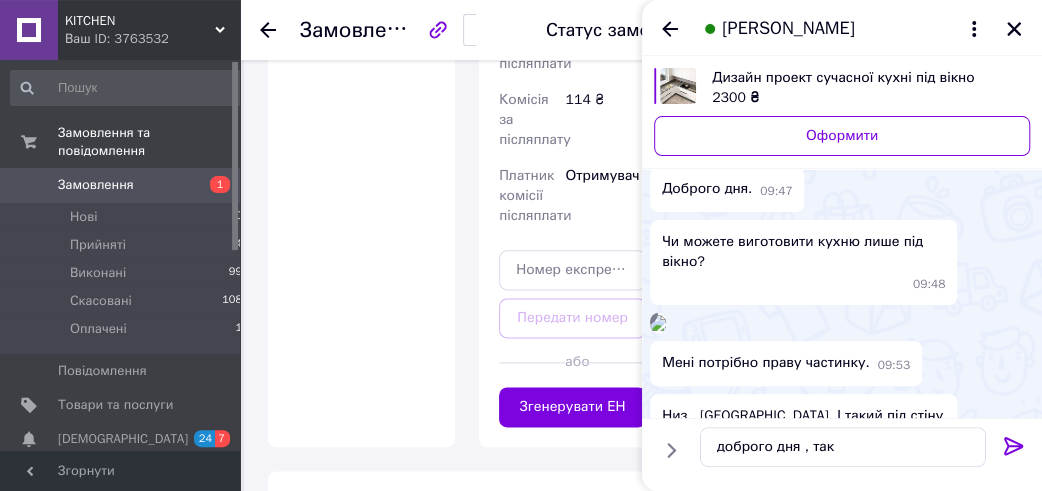 scroll, scrollTop: 98, scrollLeft: 0, axis: vertical 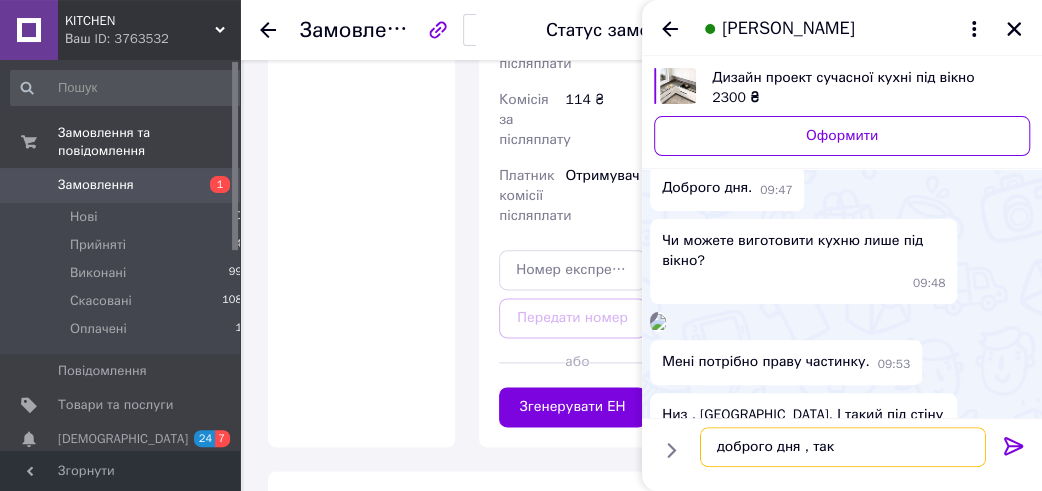 click on "доброго дня , так" at bounding box center [843, 447] 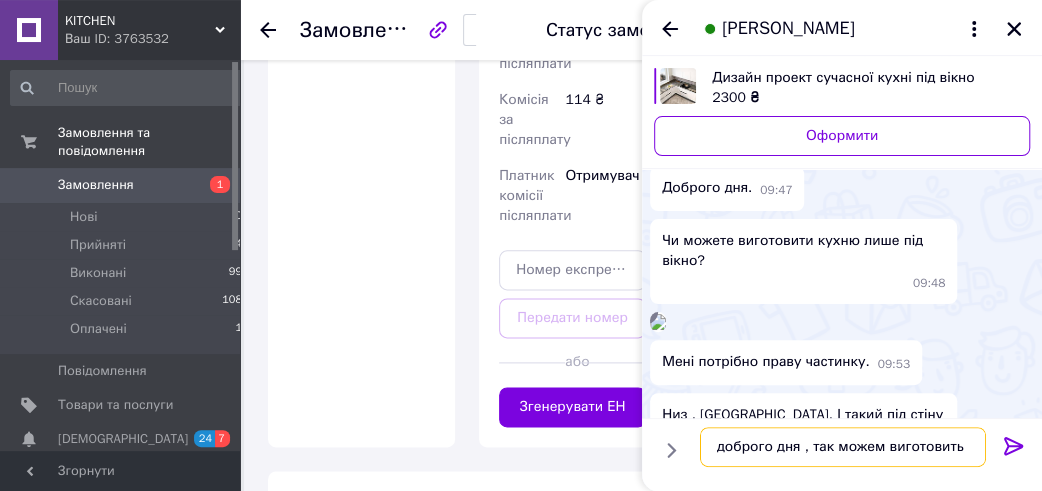click on "доброго дня , так можем виготовить" at bounding box center [843, 447] 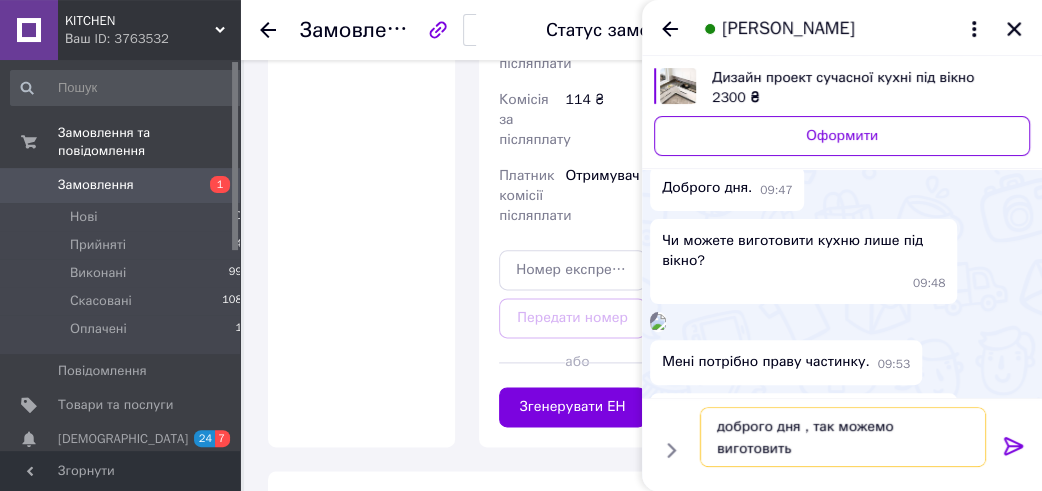 click on "доброго дня , так можемо виготовить" at bounding box center [843, 437] 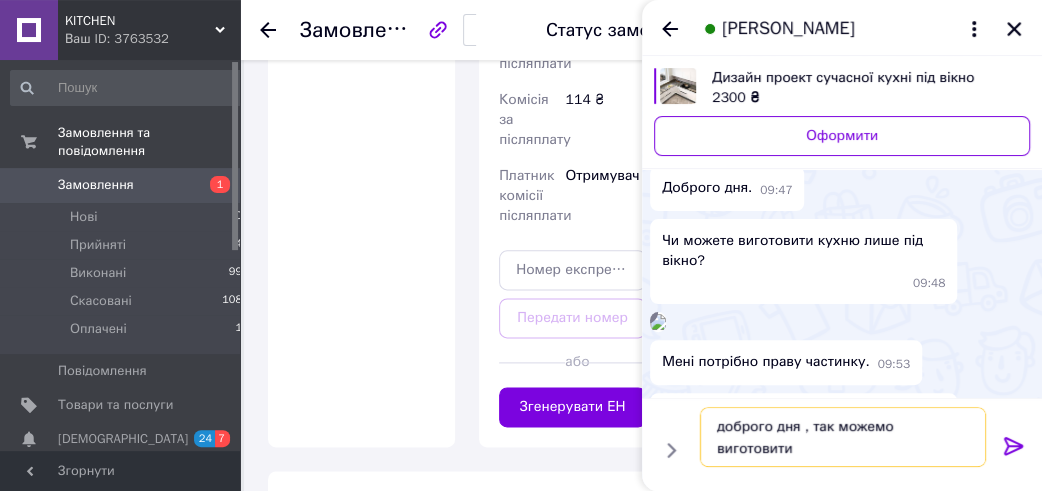 click on "доброго дня , так можемо виготовити" at bounding box center (843, 437) 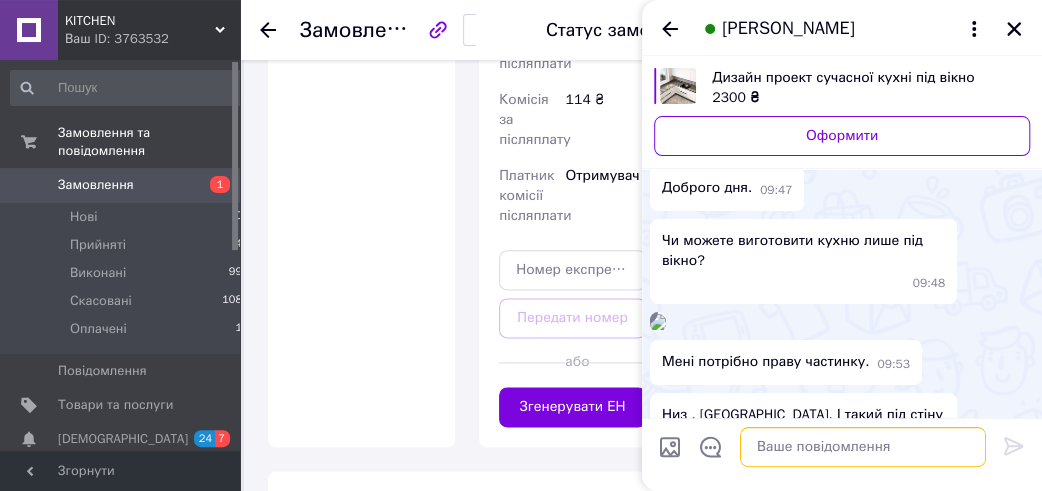 scroll, scrollTop: 483, scrollLeft: 0, axis: vertical 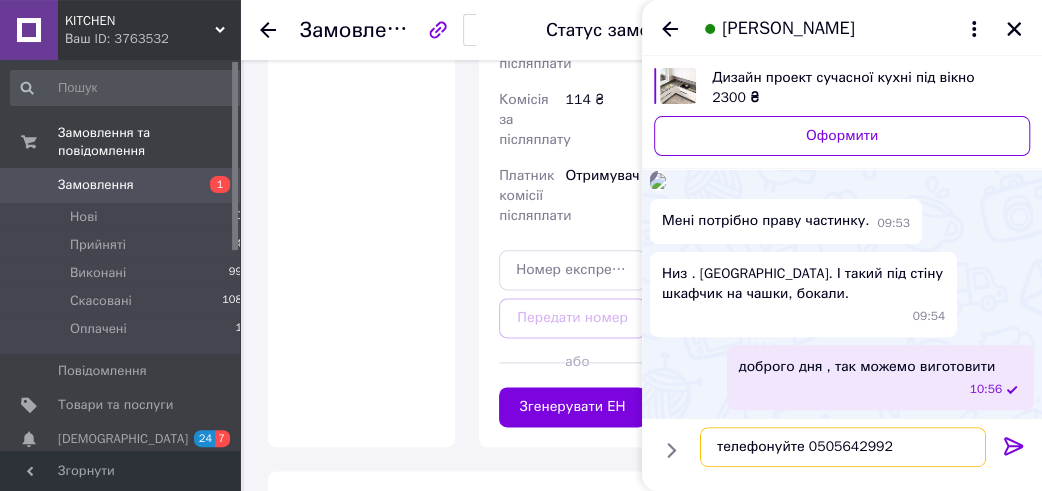 type on "телефонуйте 0505642992" 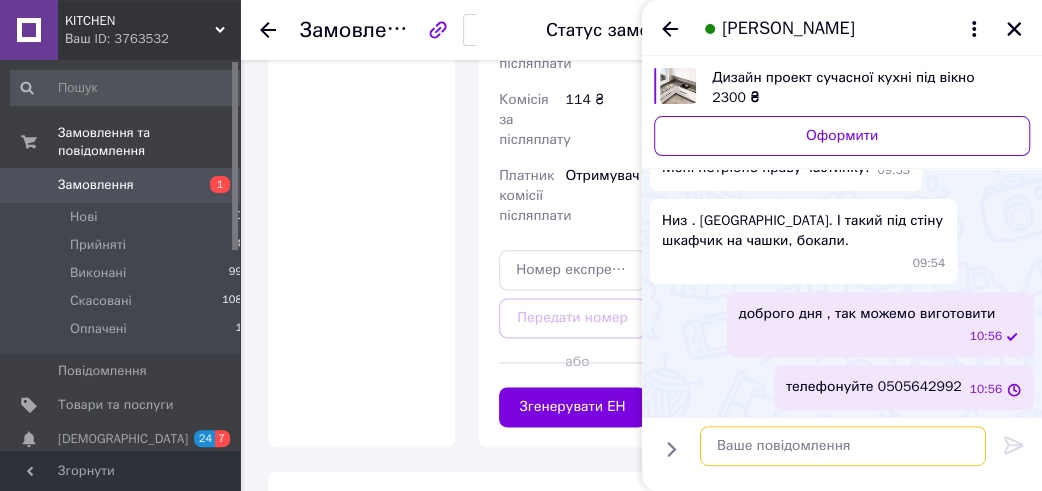 scroll, scrollTop: 536, scrollLeft: 0, axis: vertical 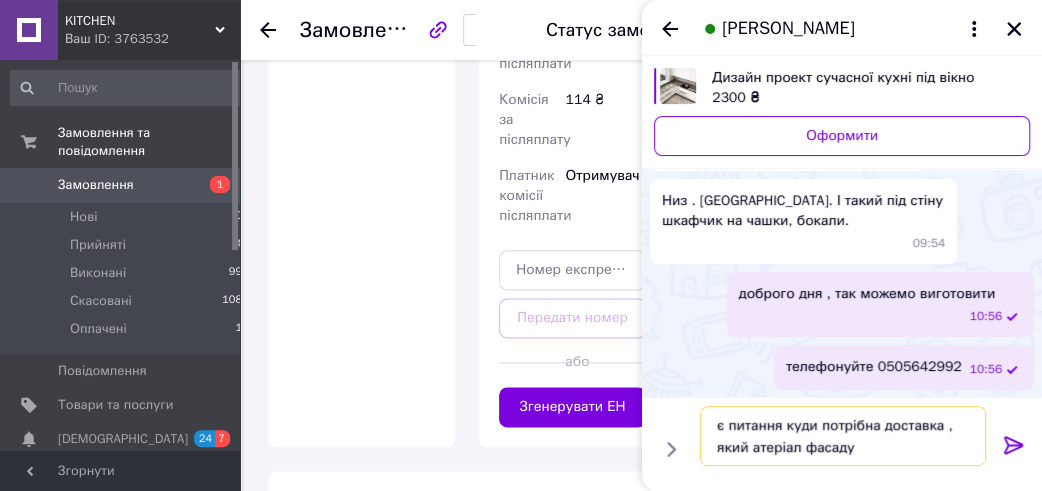 click on "є питання куди потрібна доставка , який атеріал фасаду" at bounding box center [843, 437] 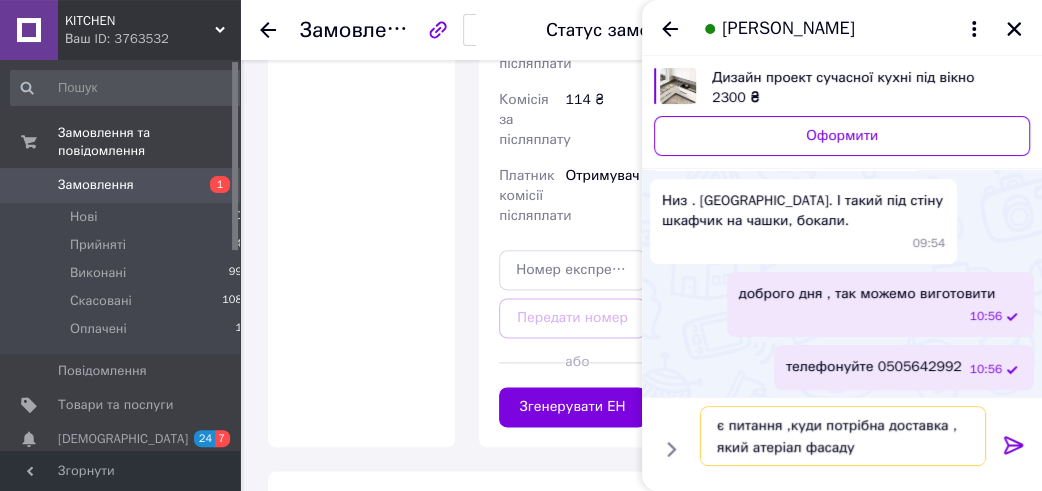 click on "є питання ,куди потрібна доставка , який атеріал фасаду" at bounding box center (843, 437) 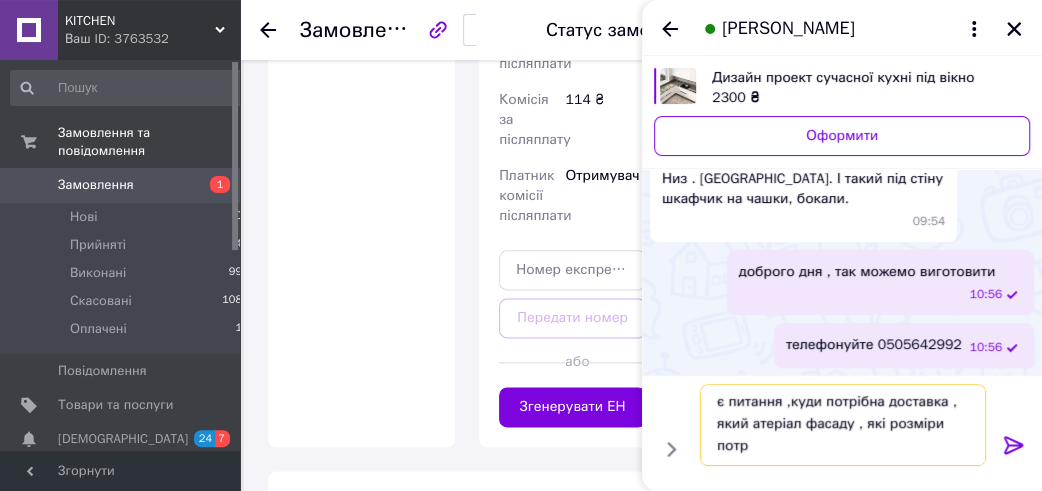 scroll, scrollTop: 1, scrollLeft: 0, axis: vertical 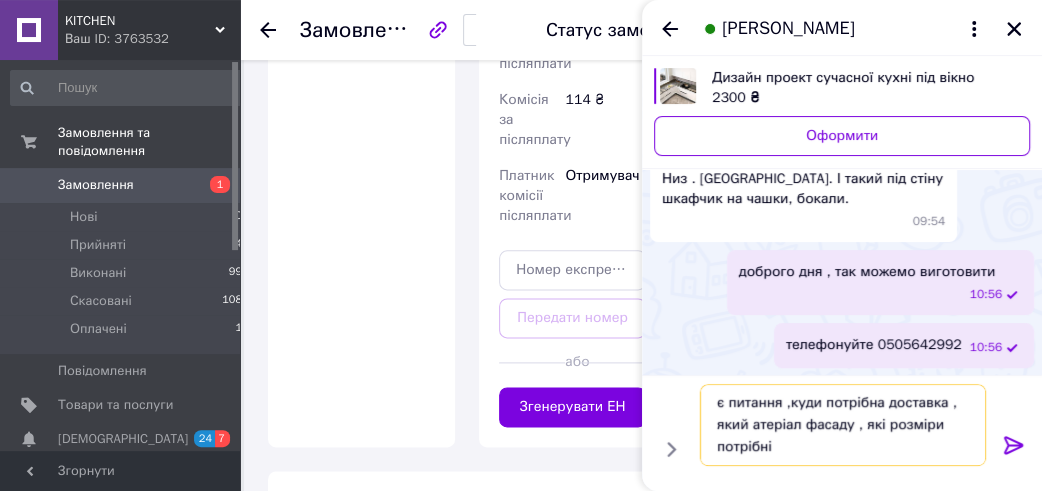 type on "є питання ,куди потрібна доставка , який атеріал фасаду , які розміри потрібні" 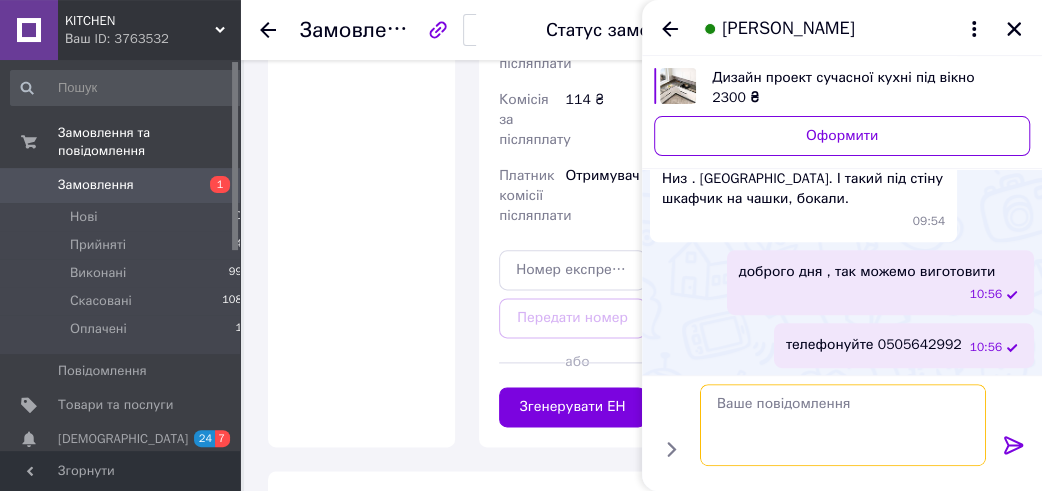 scroll, scrollTop: 0, scrollLeft: 0, axis: both 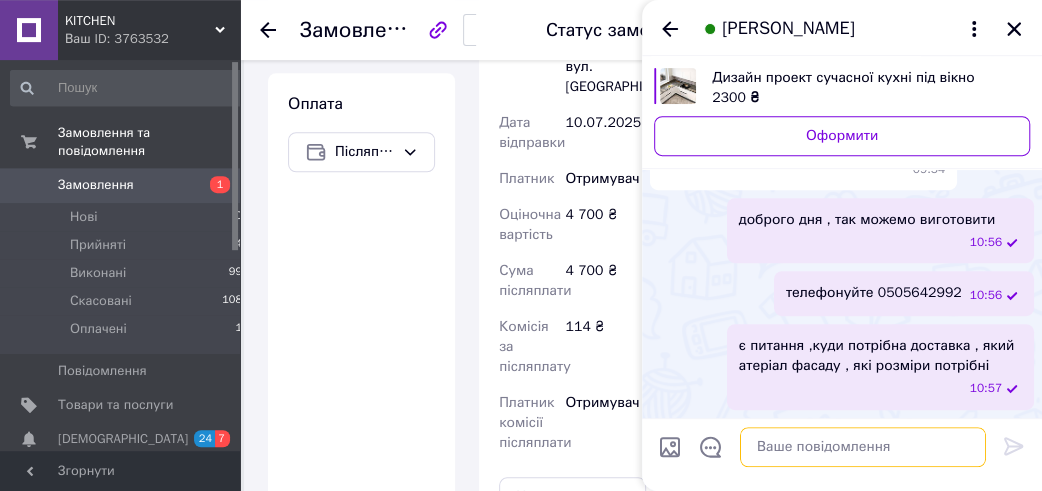 type 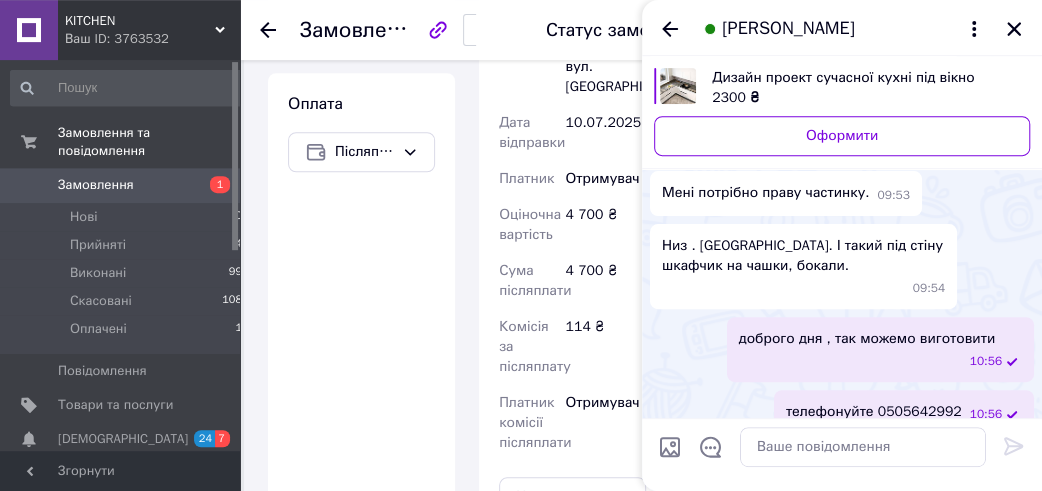 scroll, scrollTop: 237, scrollLeft: 0, axis: vertical 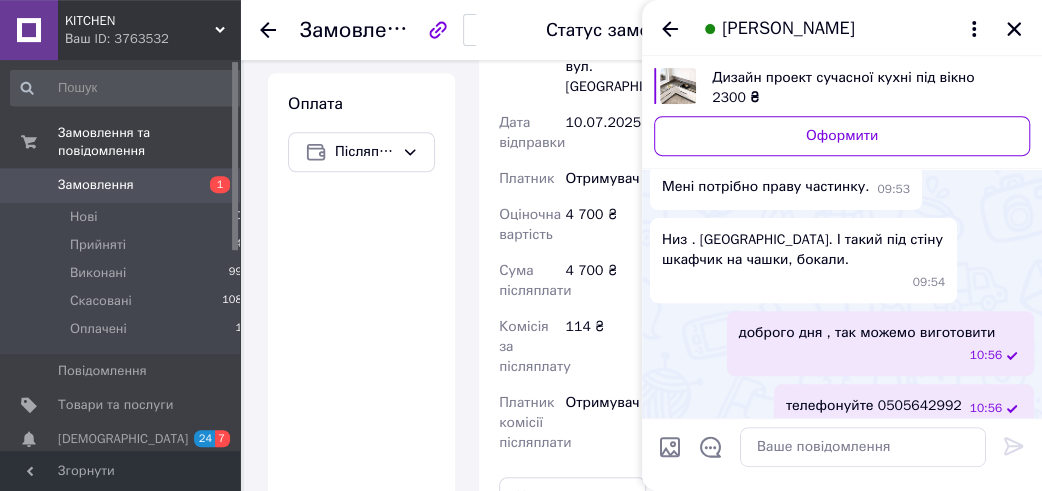 click at bounding box center [658, 147] 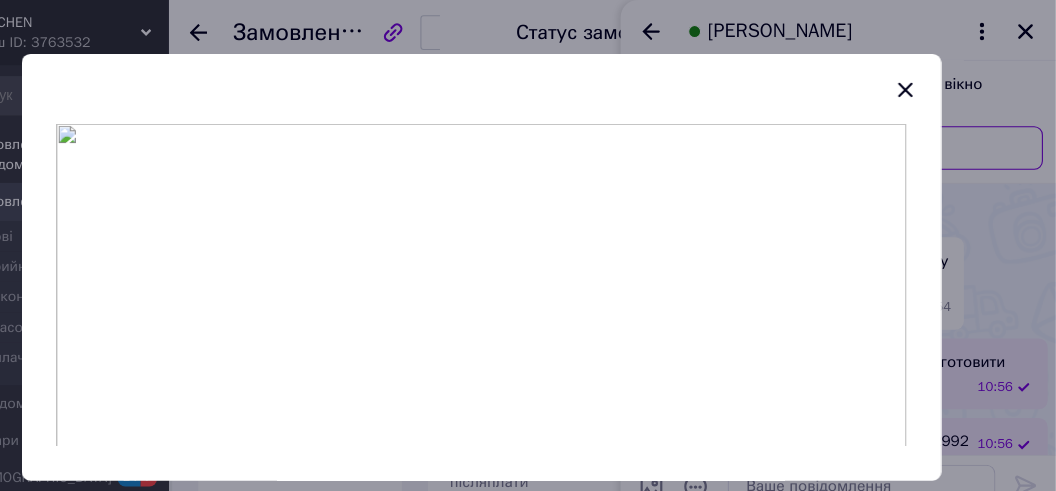 click at bounding box center [528, 261] 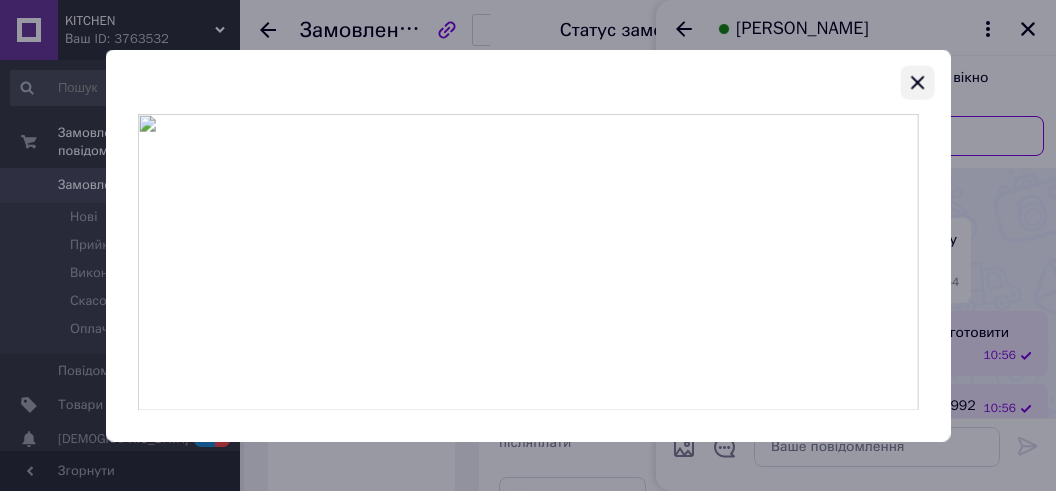 click 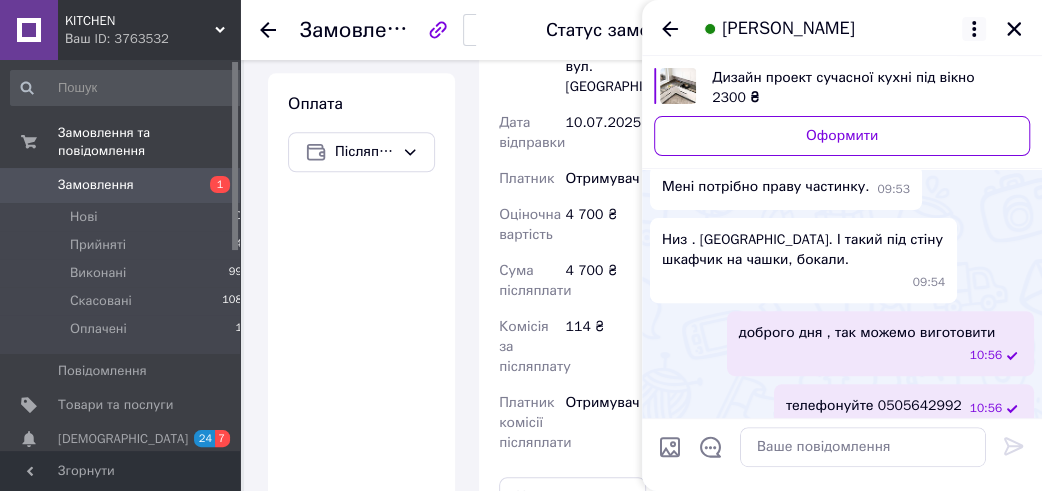 click 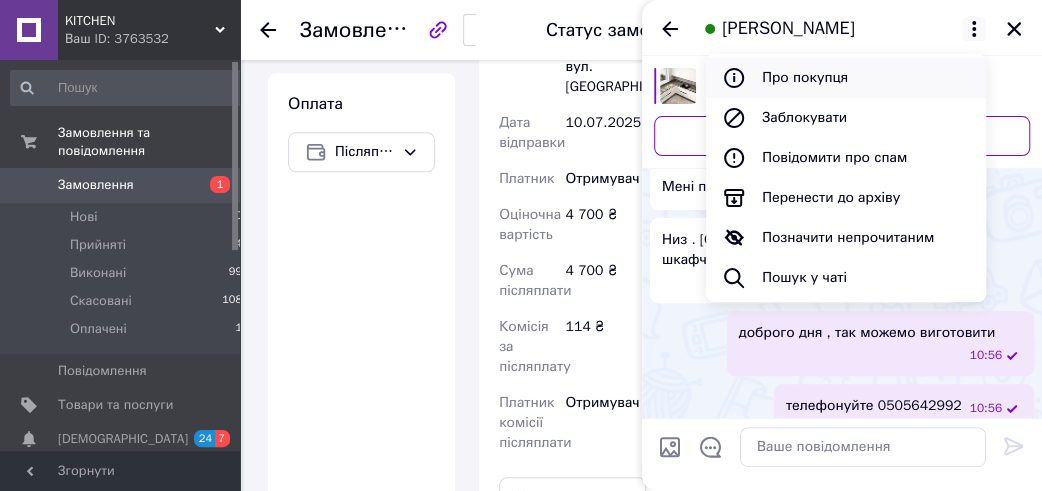 click on "Про покупця" at bounding box center [846, 78] 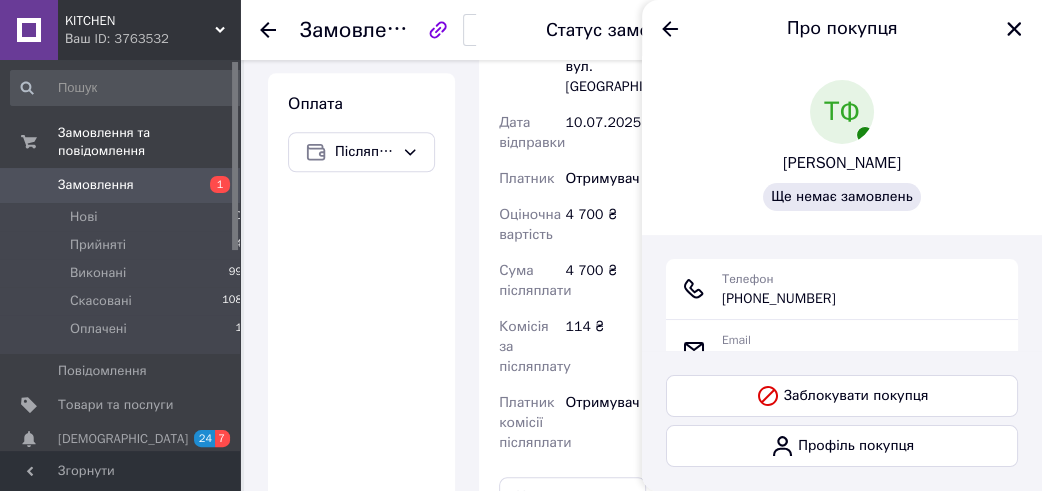 drag, startPoint x: 850, startPoint y: 307, endPoint x: 719, endPoint y: 304, distance: 131.03435 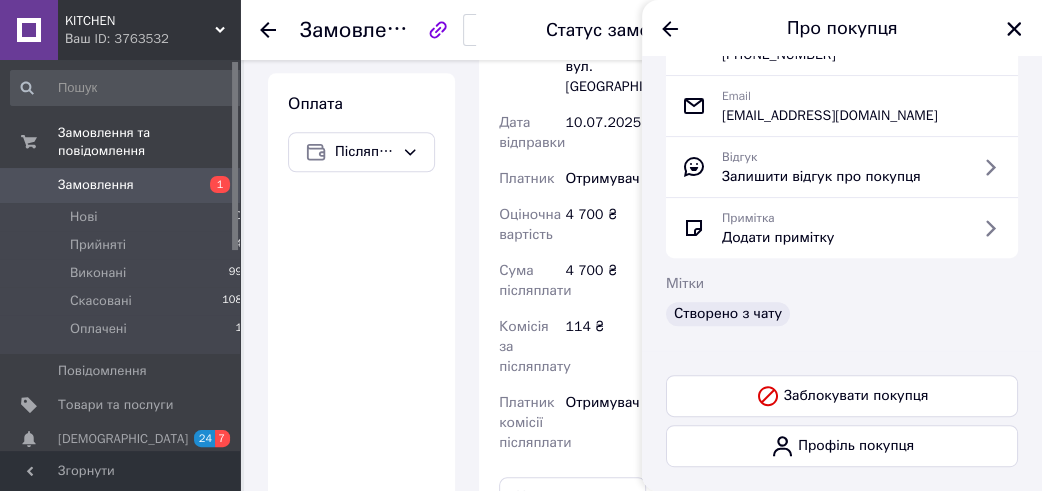 scroll, scrollTop: 0, scrollLeft: 0, axis: both 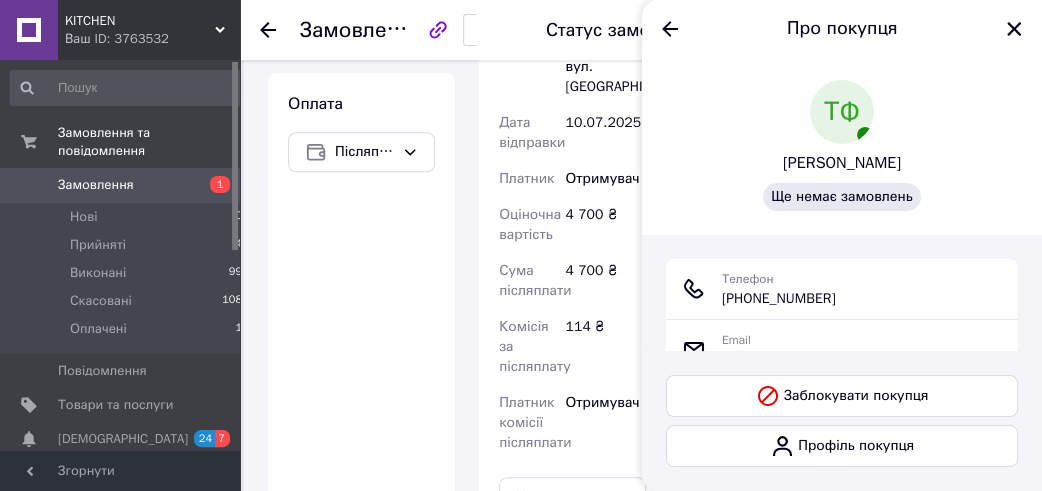 click on "ТФ" at bounding box center (842, 112) 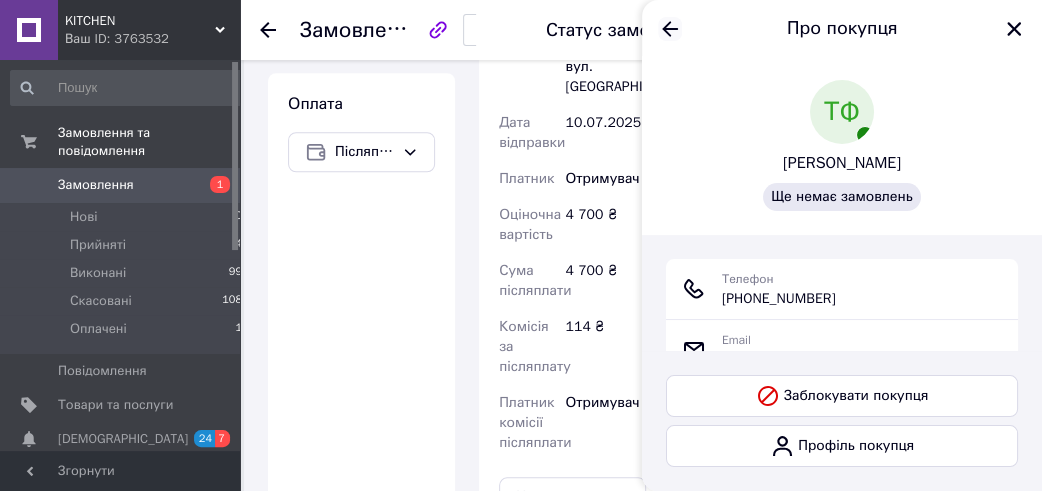 click 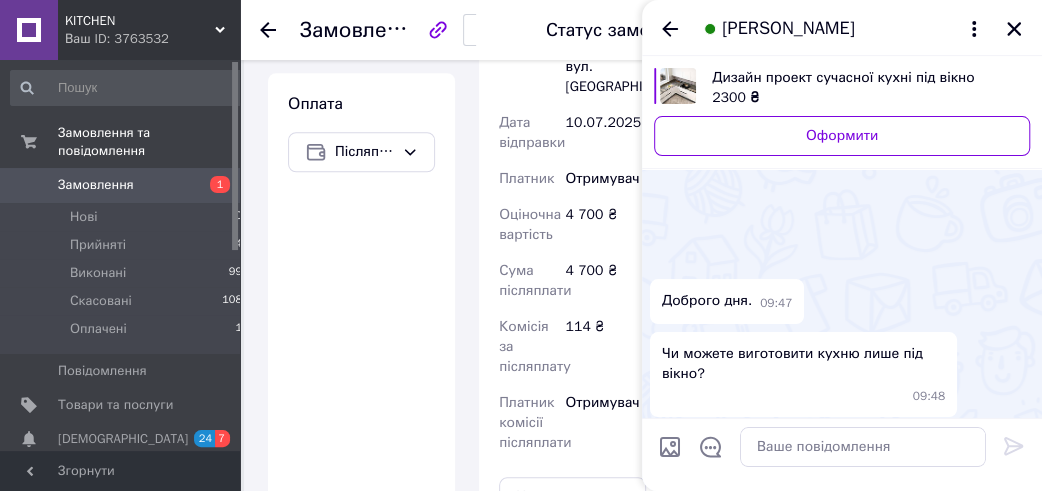 scroll, scrollTop: 557, scrollLeft: 0, axis: vertical 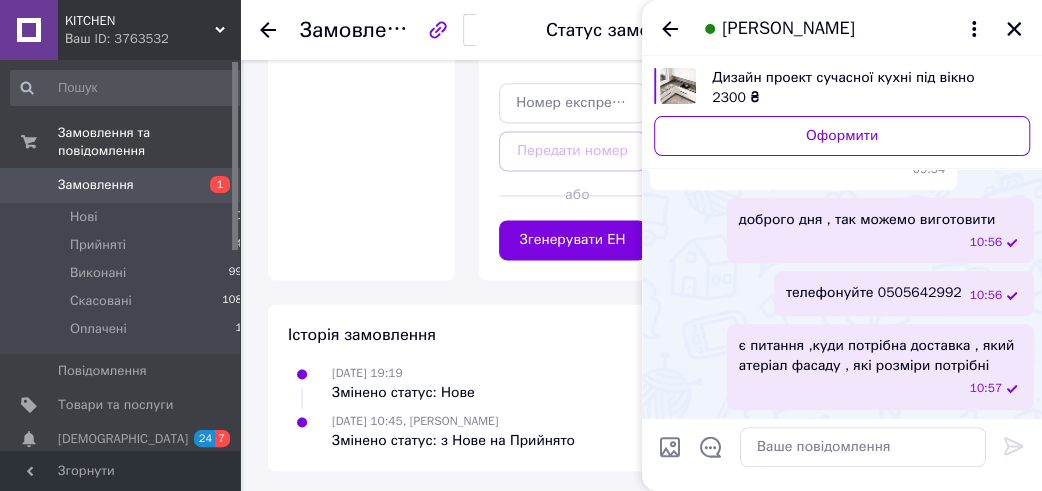 click on "Дизайн проект сучасної кухні під вікно" at bounding box center (863, 78) 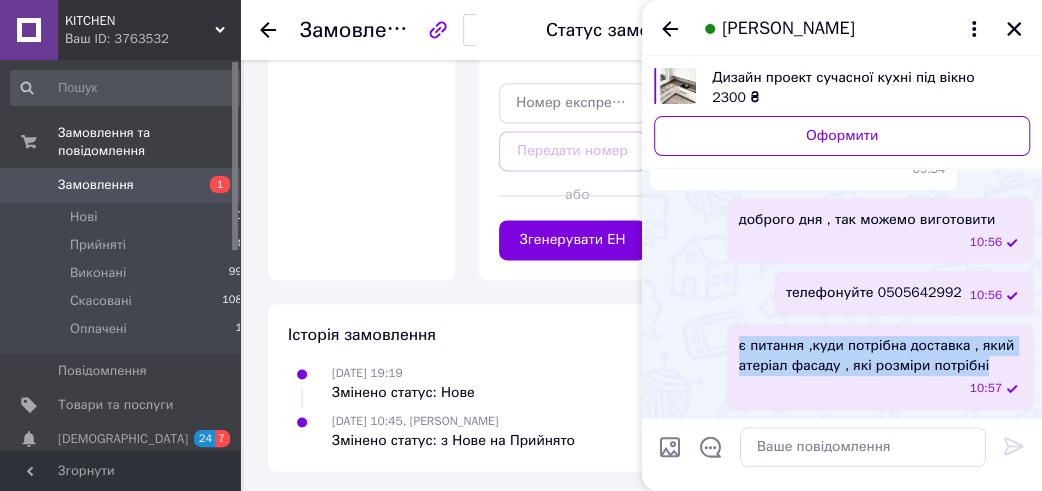 drag, startPoint x: 738, startPoint y: 345, endPoint x: 976, endPoint y: 360, distance: 238.47221 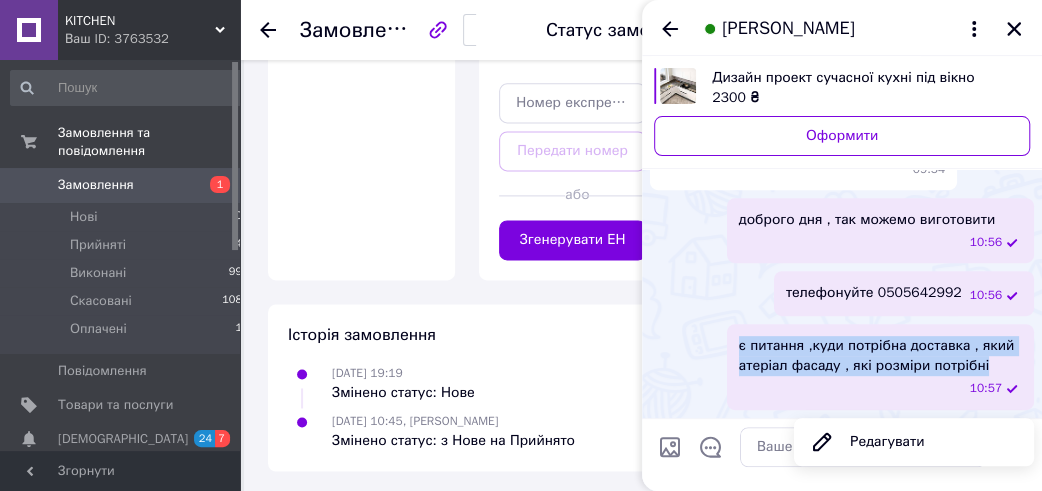 copy on "є питання ,куди потрібна доставка , який атеріал фасаду , які розміри потрібні" 